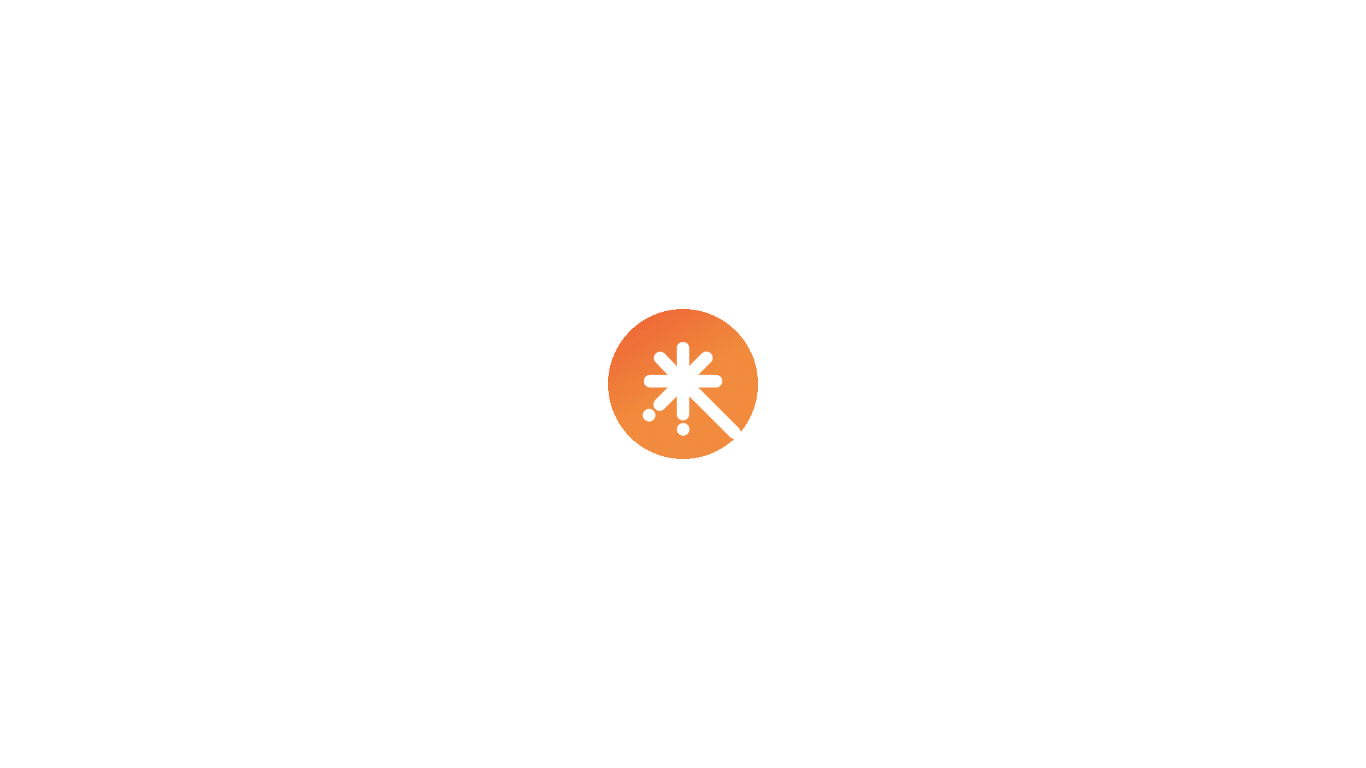 scroll, scrollTop: 0, scrollLeft: 0, axis: both 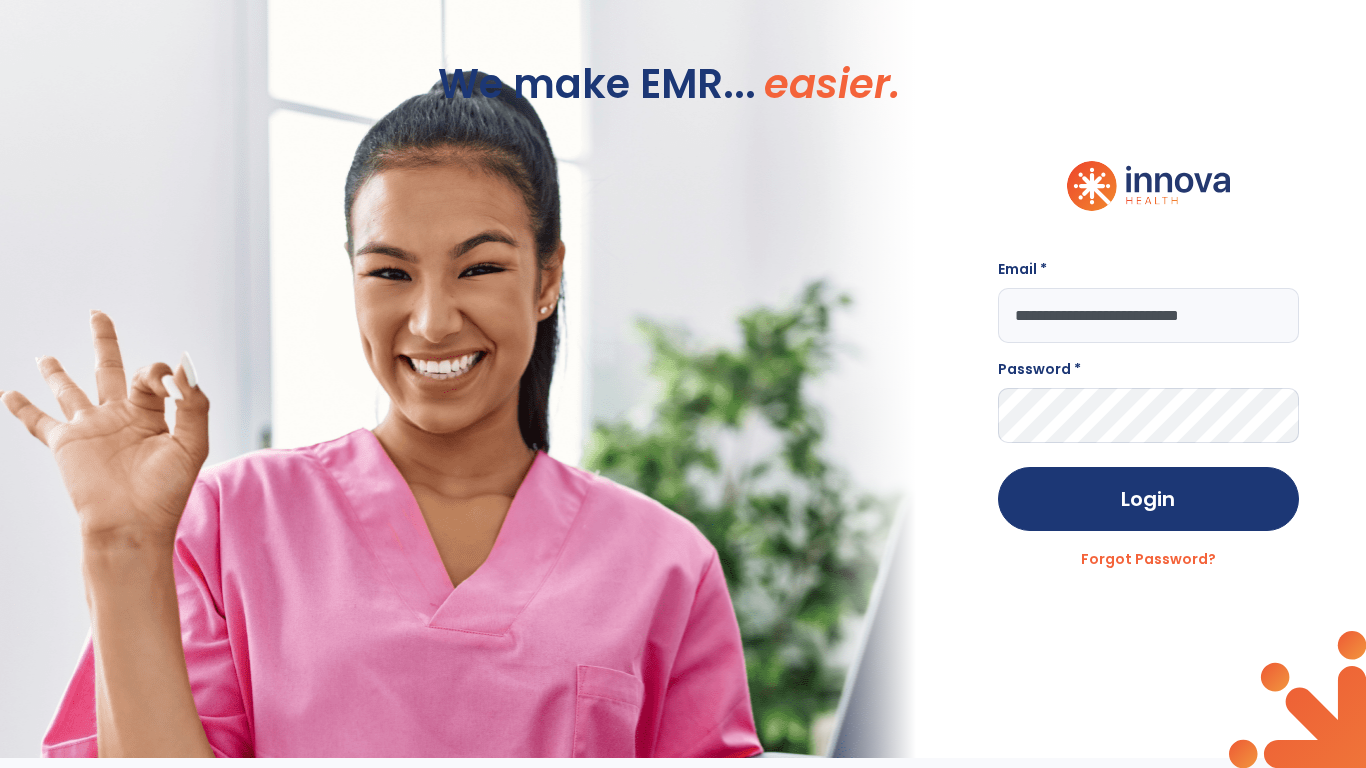 type on "**********" 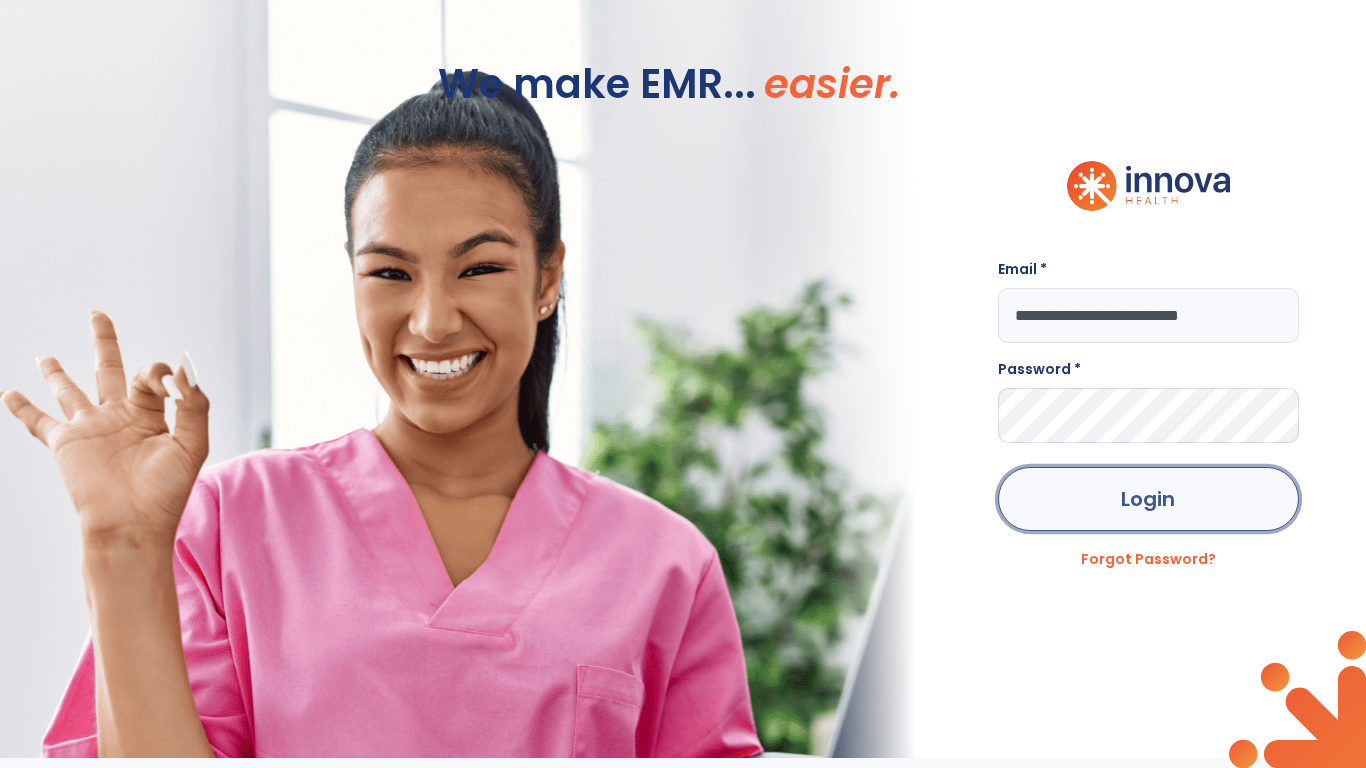 click on "Login" 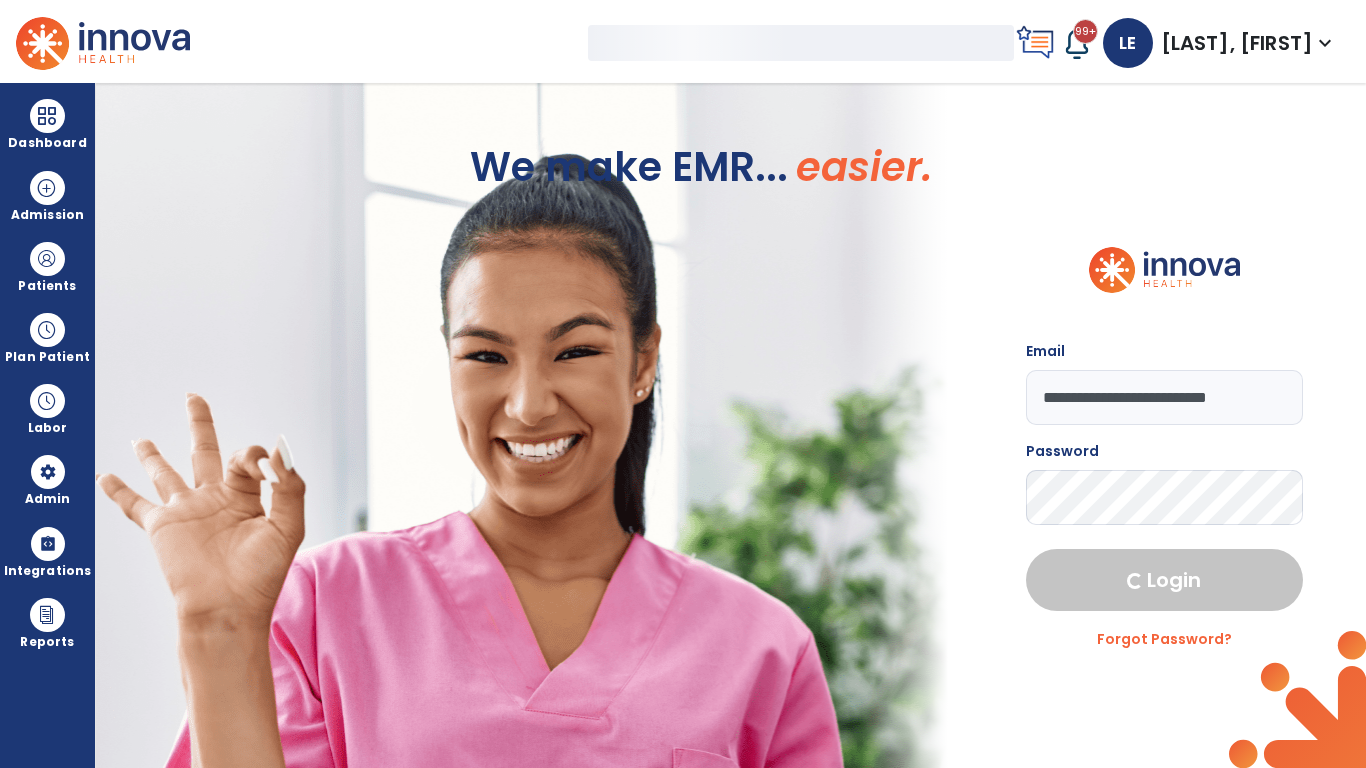 select on "***" 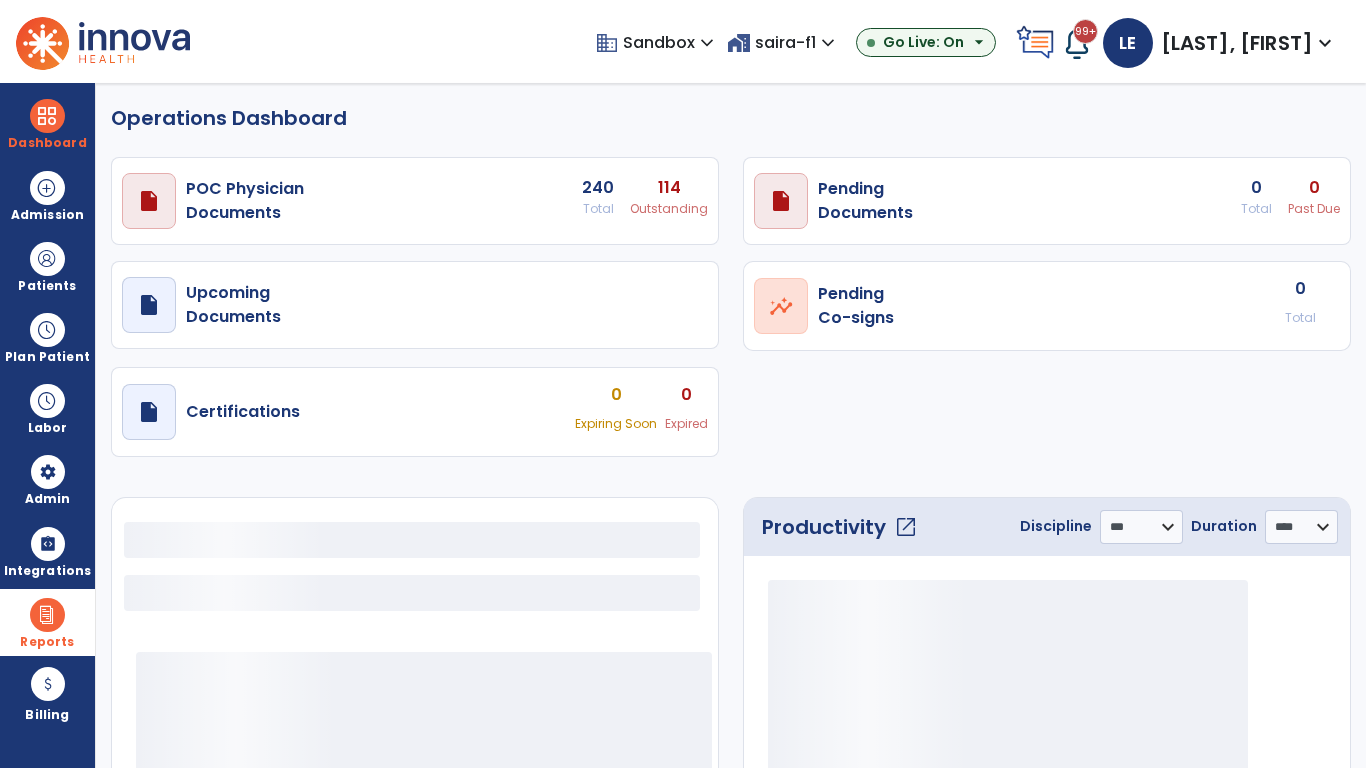 click at bounding box center [47, 615] 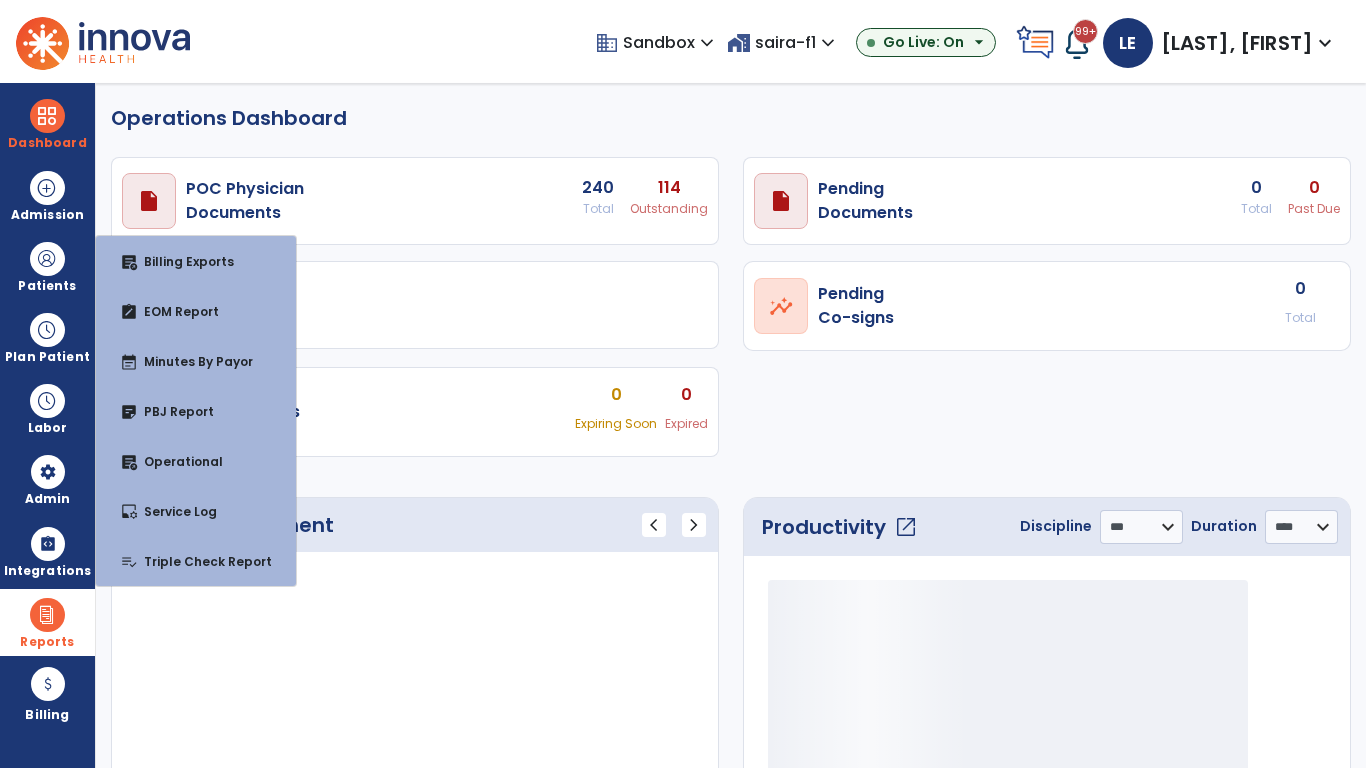 select on "***" 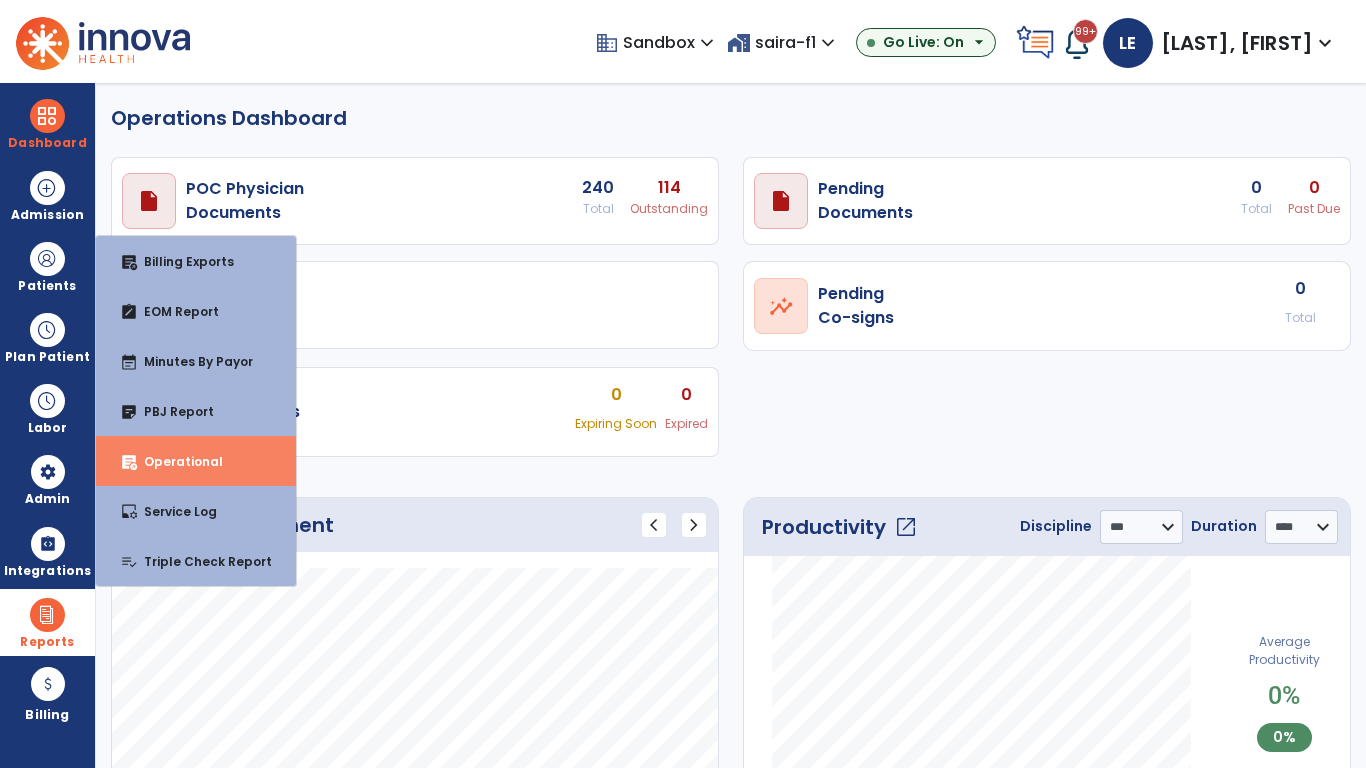 click on "Operational" at bounding box center [175, 461] 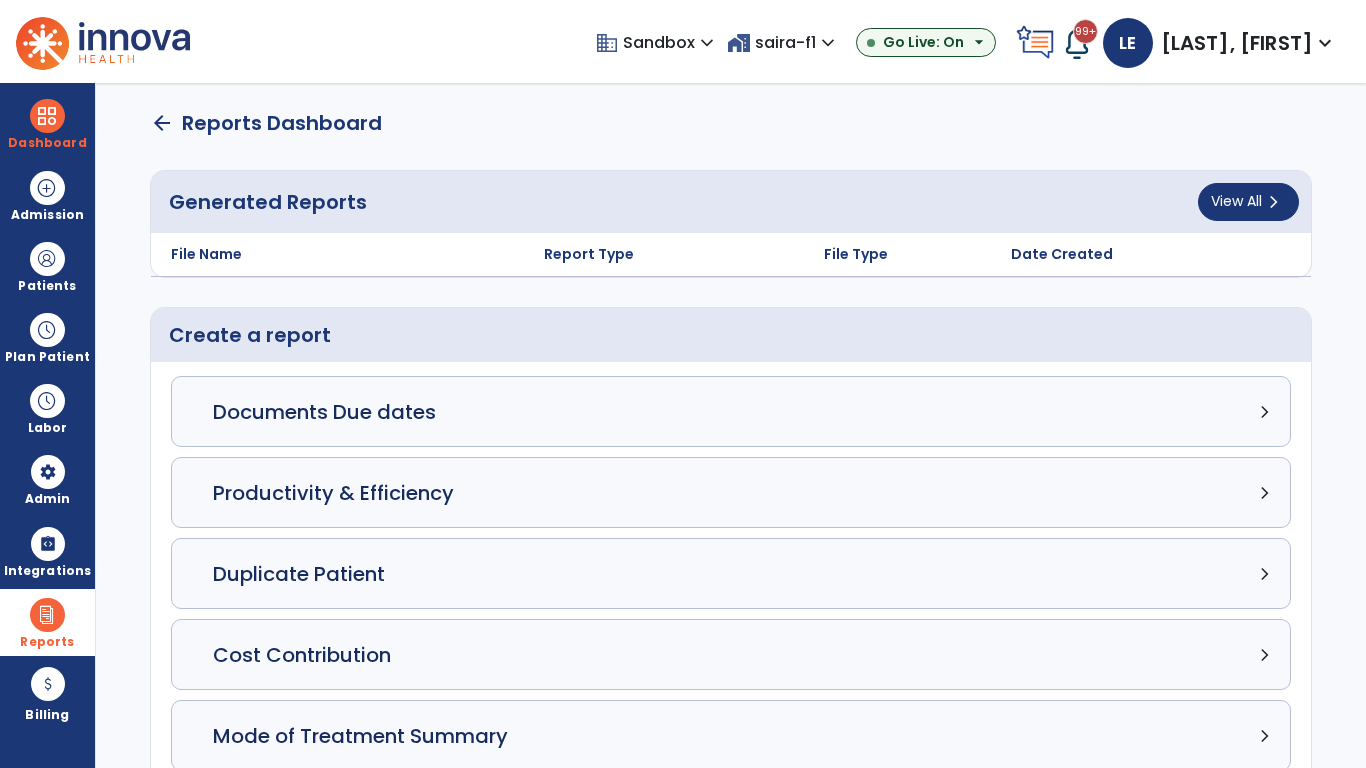 click on "Census Detail chevron_right" 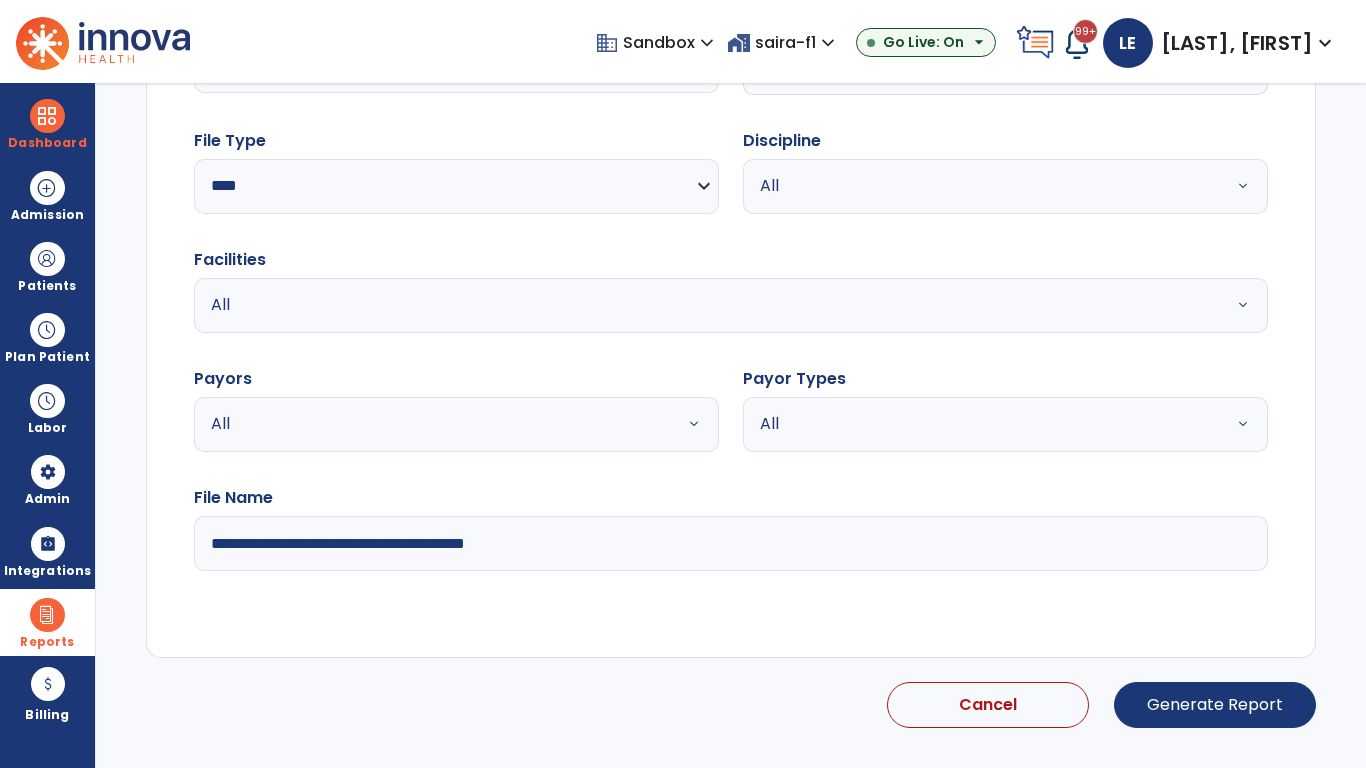 select on "*****" 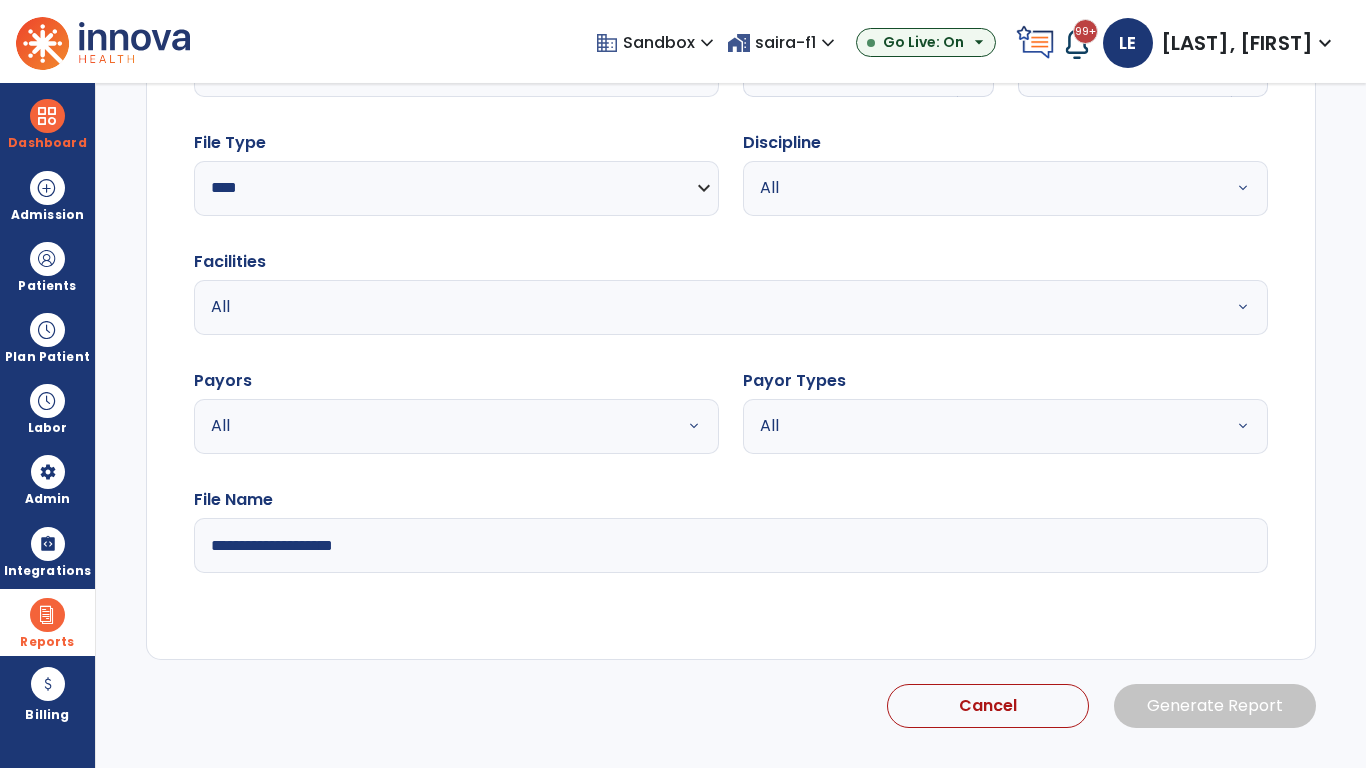scroll, scrollTop: 192, scrollLeft: 0, axis: vertical 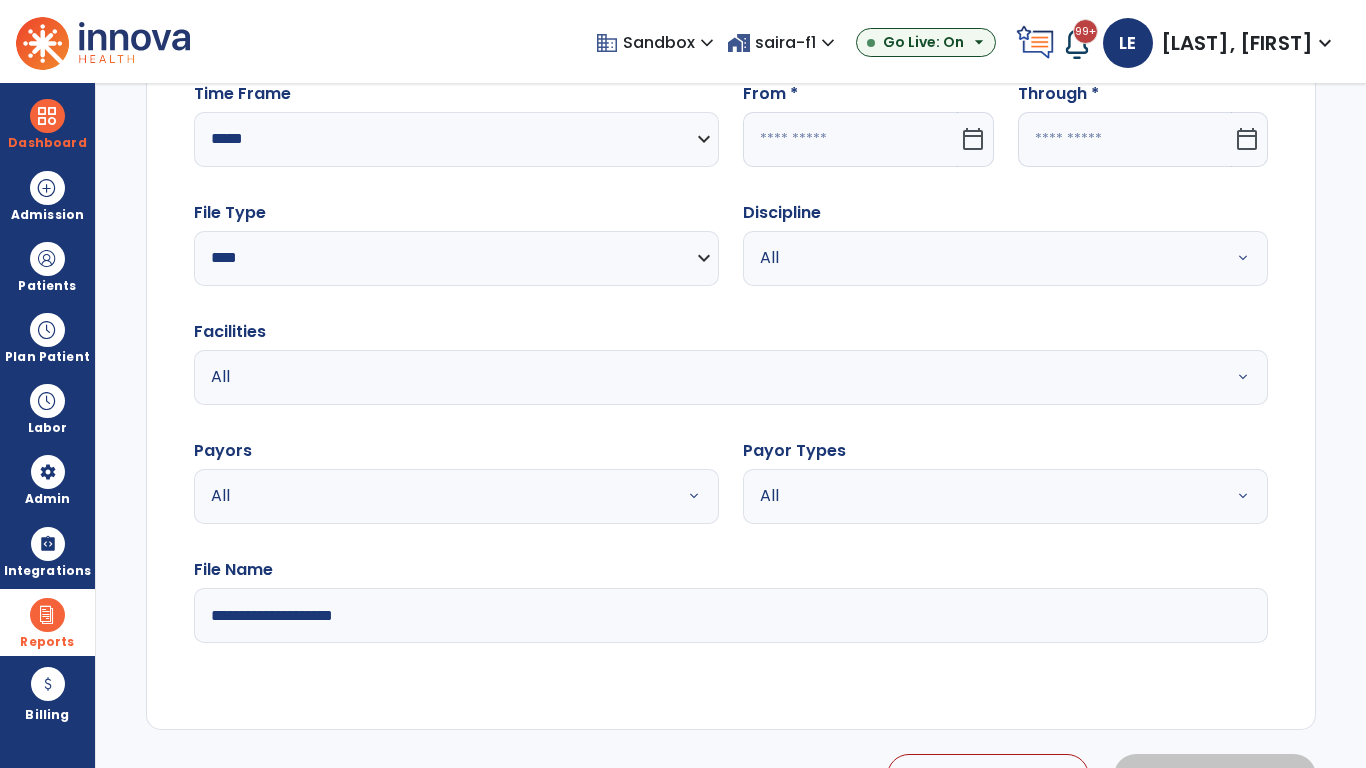 click 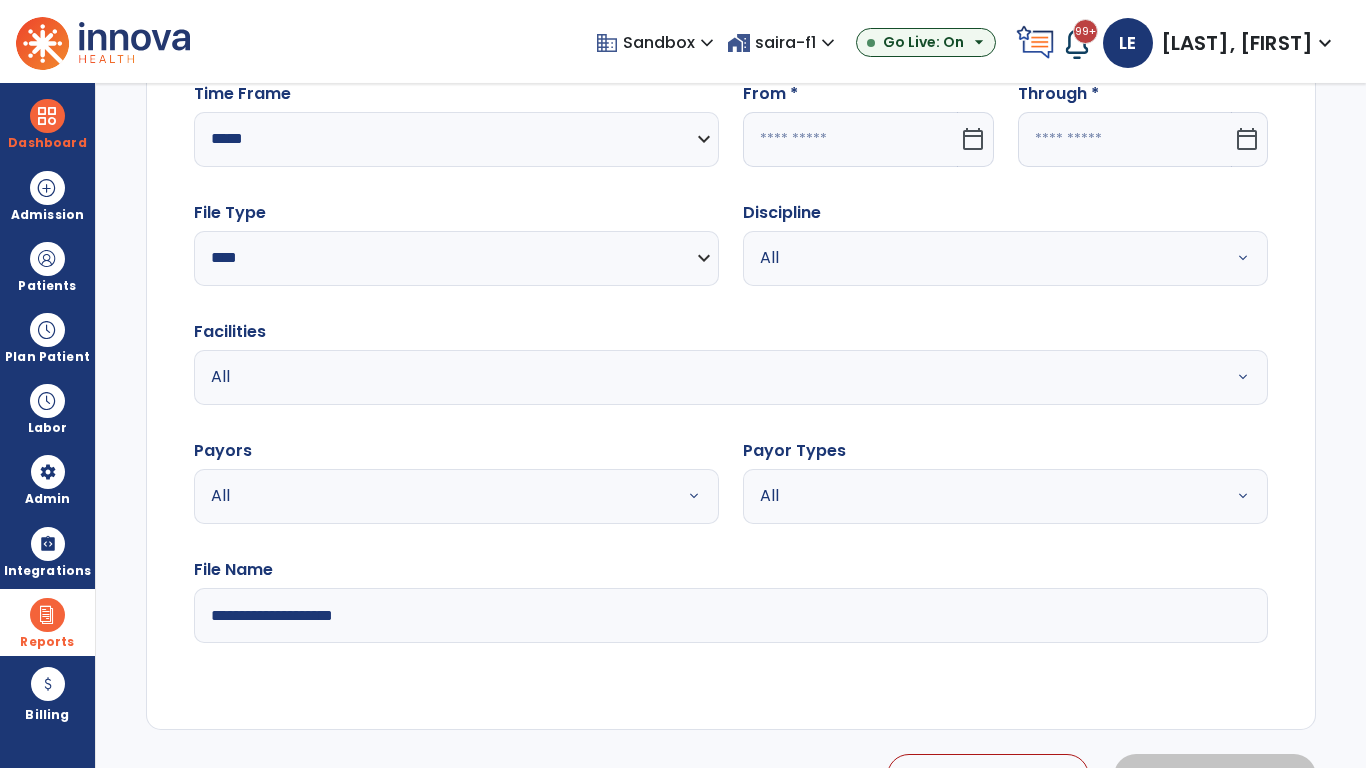 select on "*" 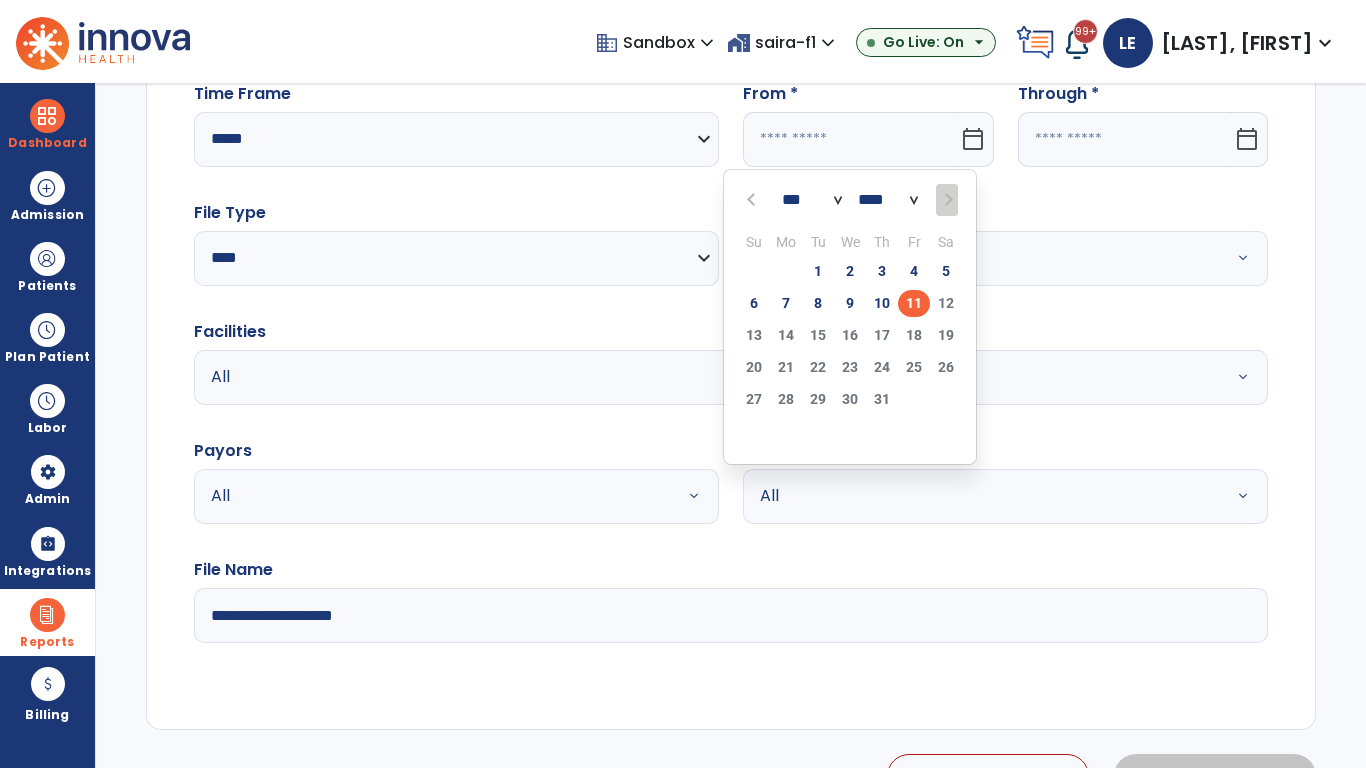 select on "****" 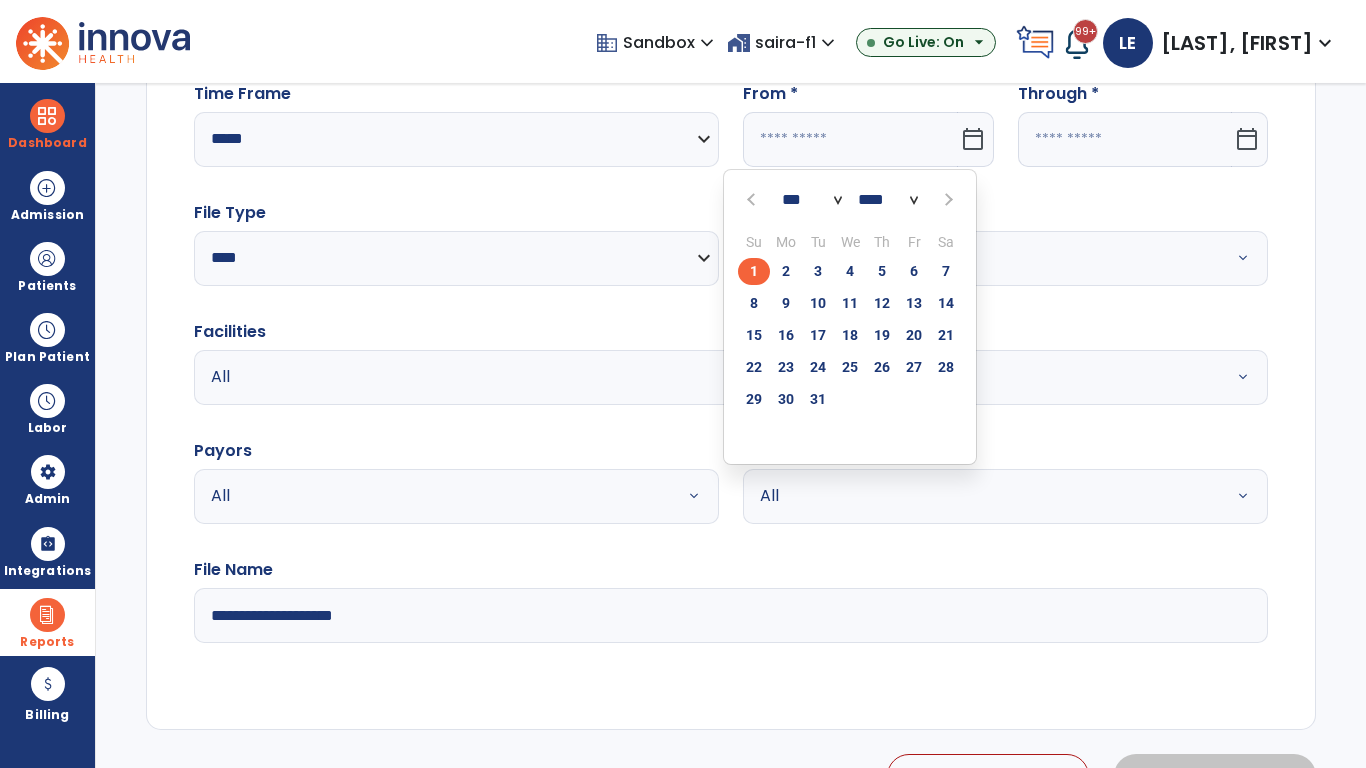 click on "1" 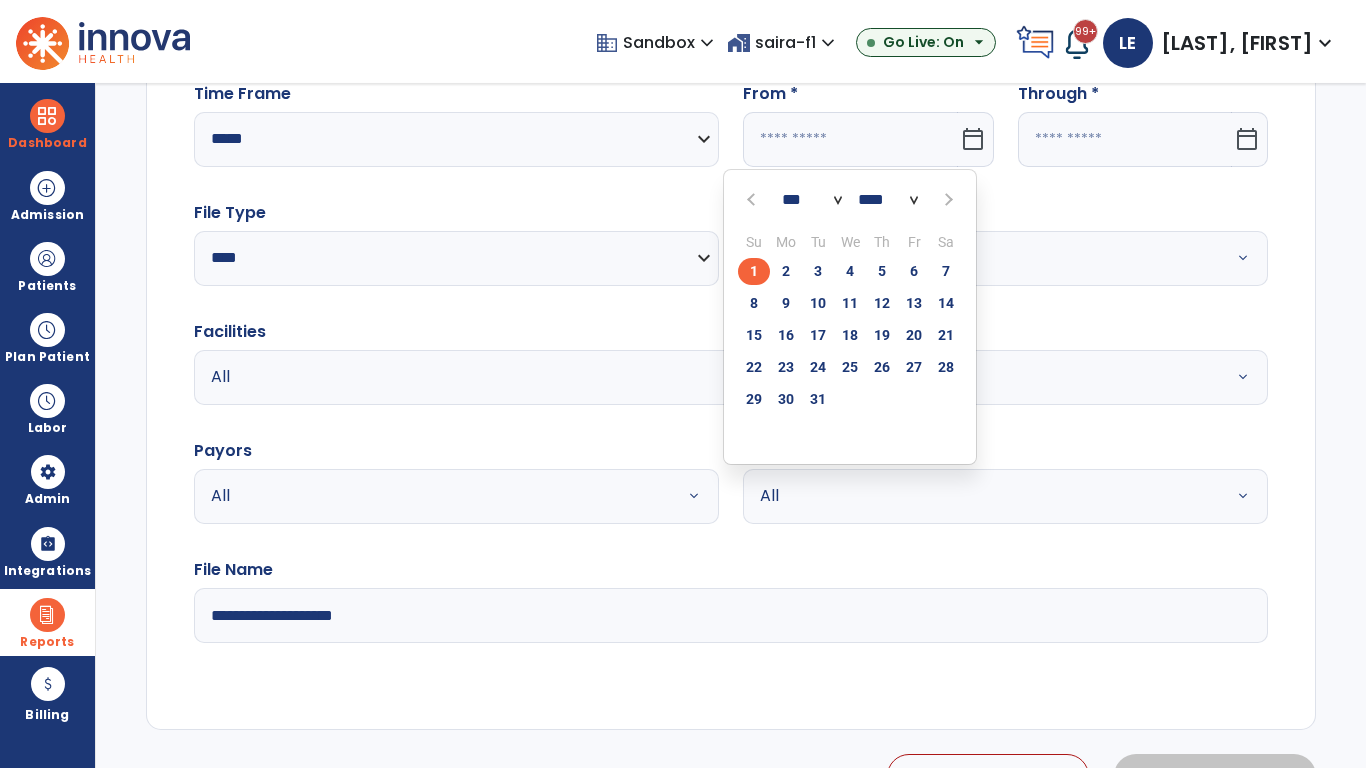 type on "**********" 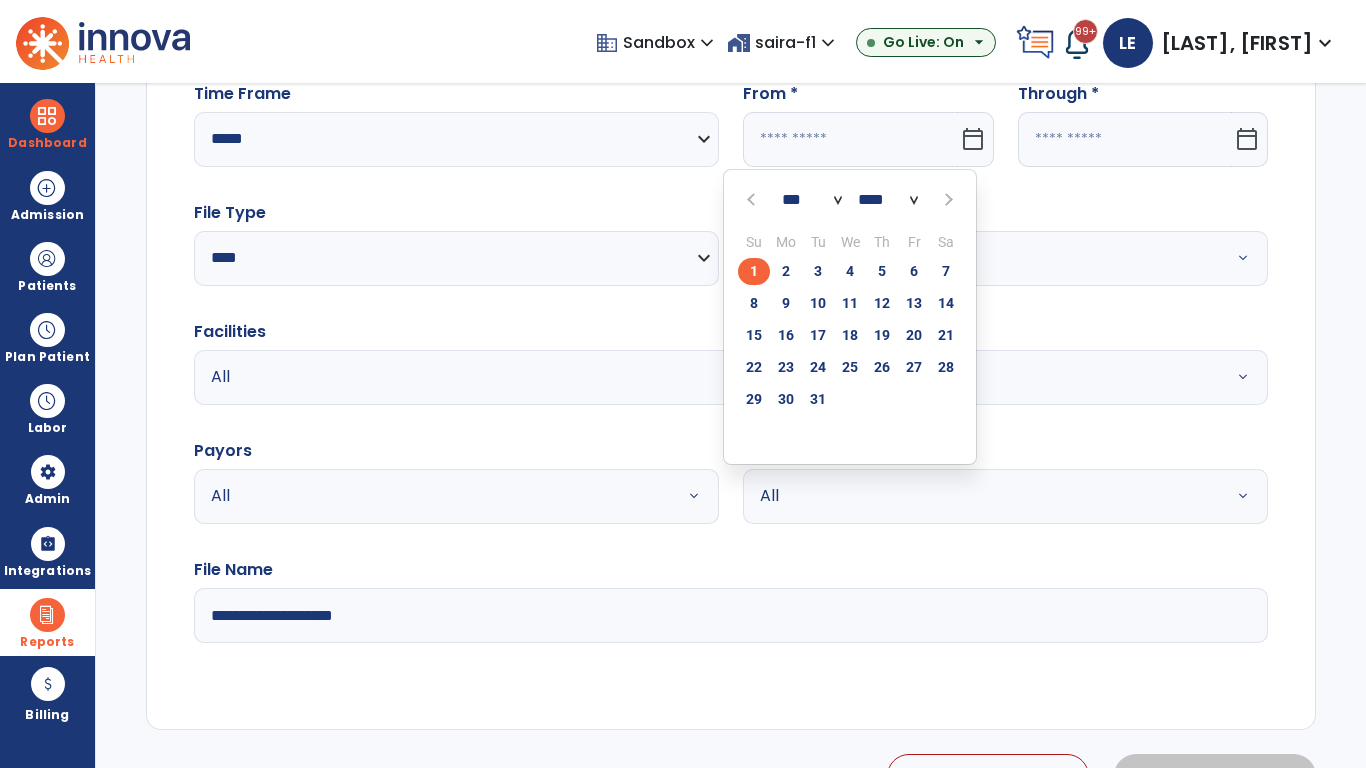 type on "*********" 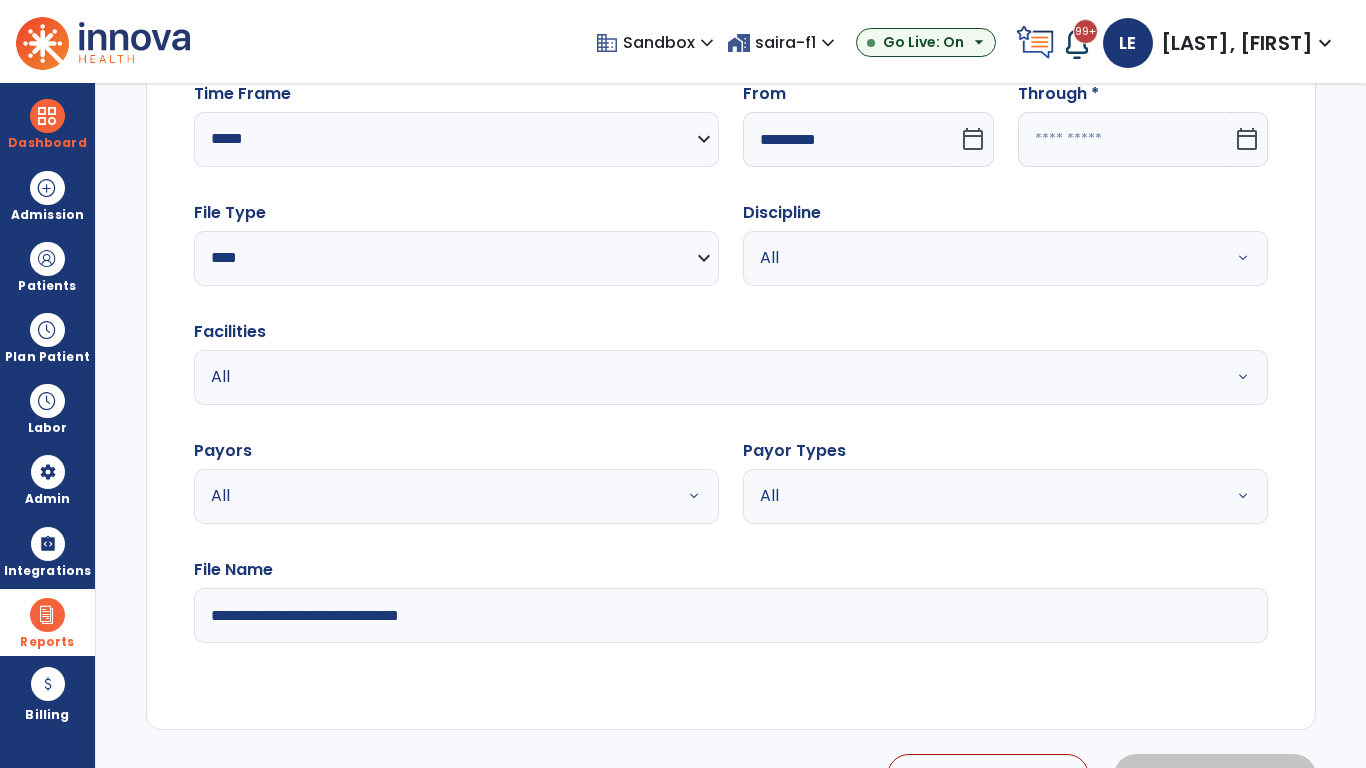 click 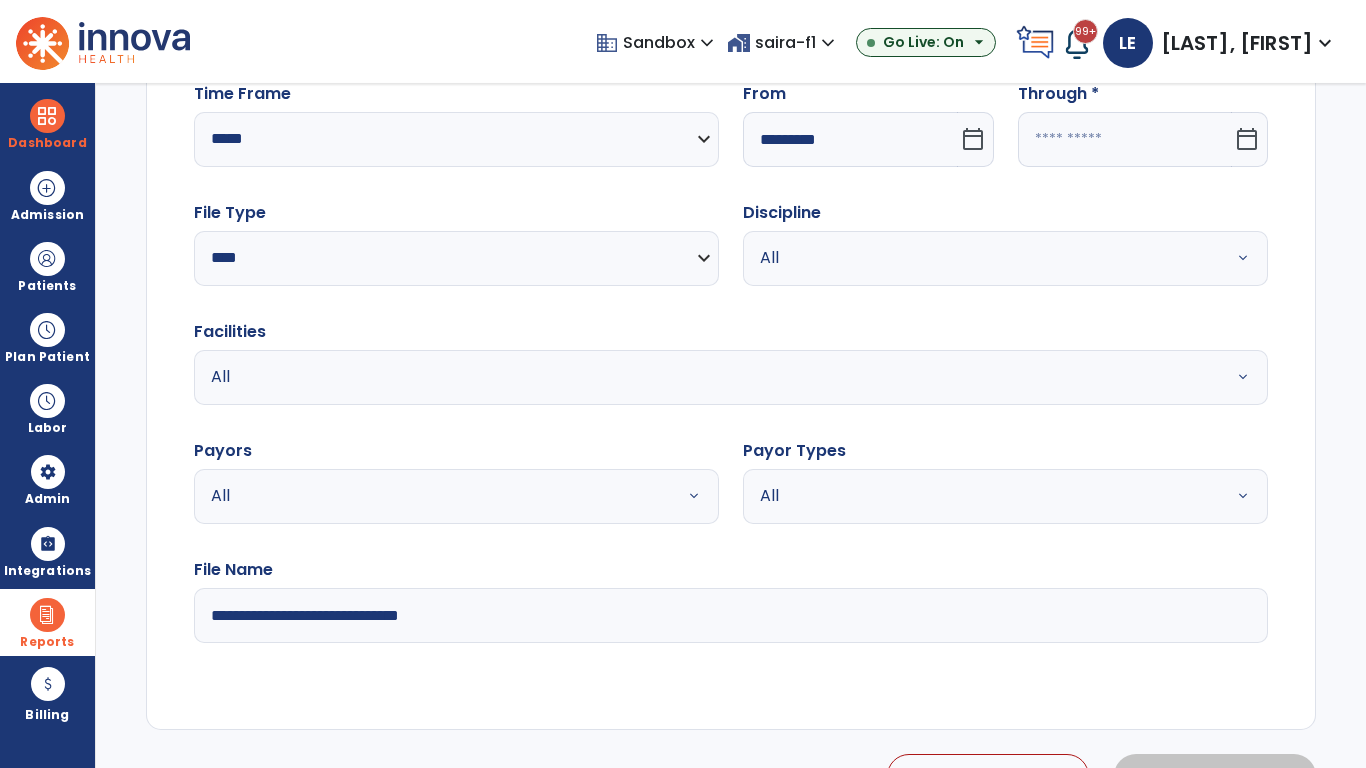 select on "*" 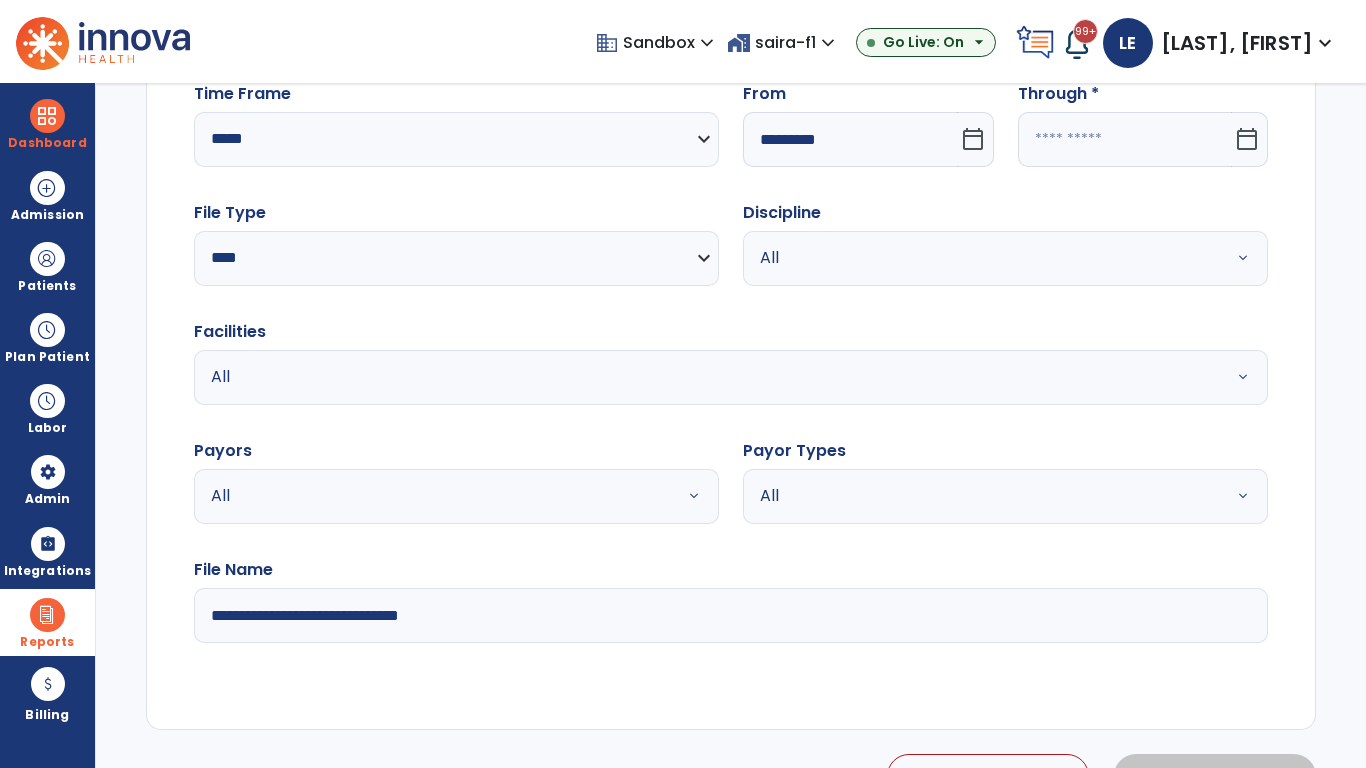select on "****" 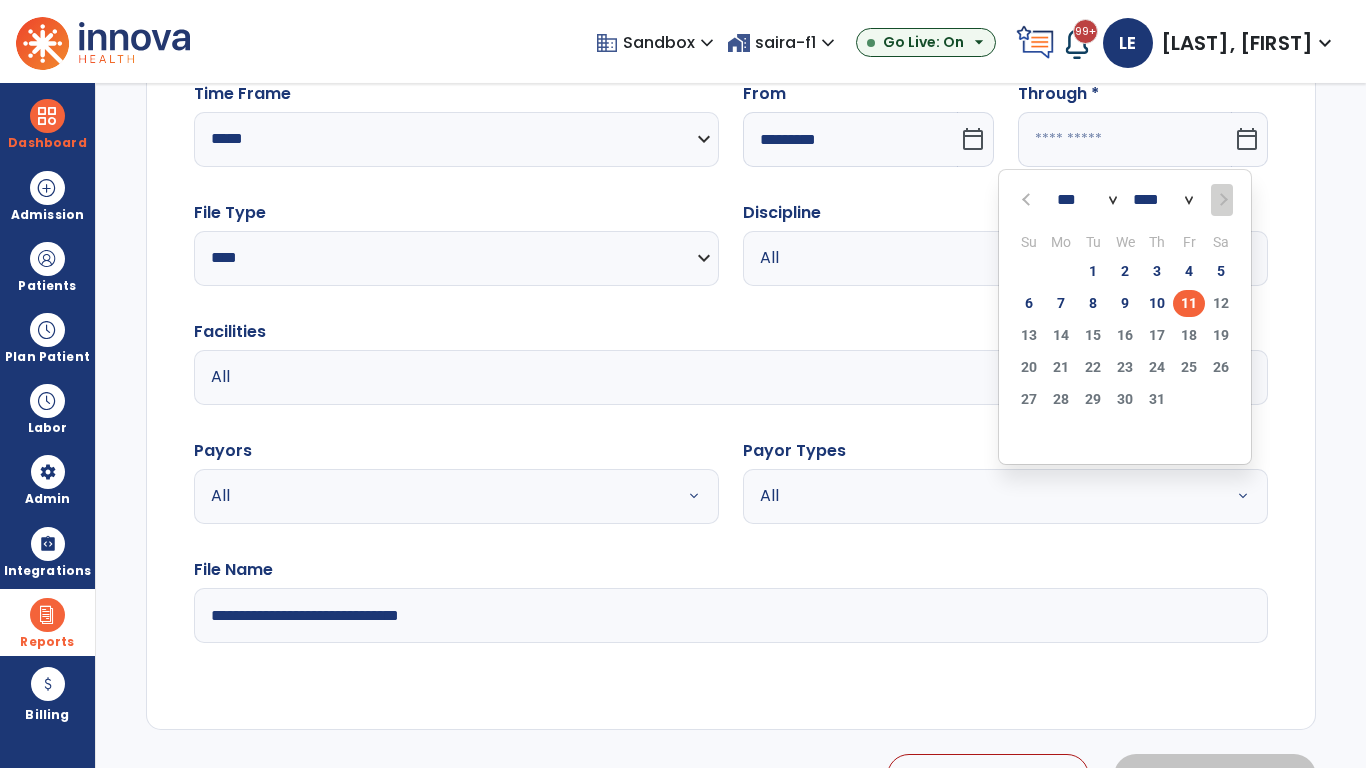 select on "*" 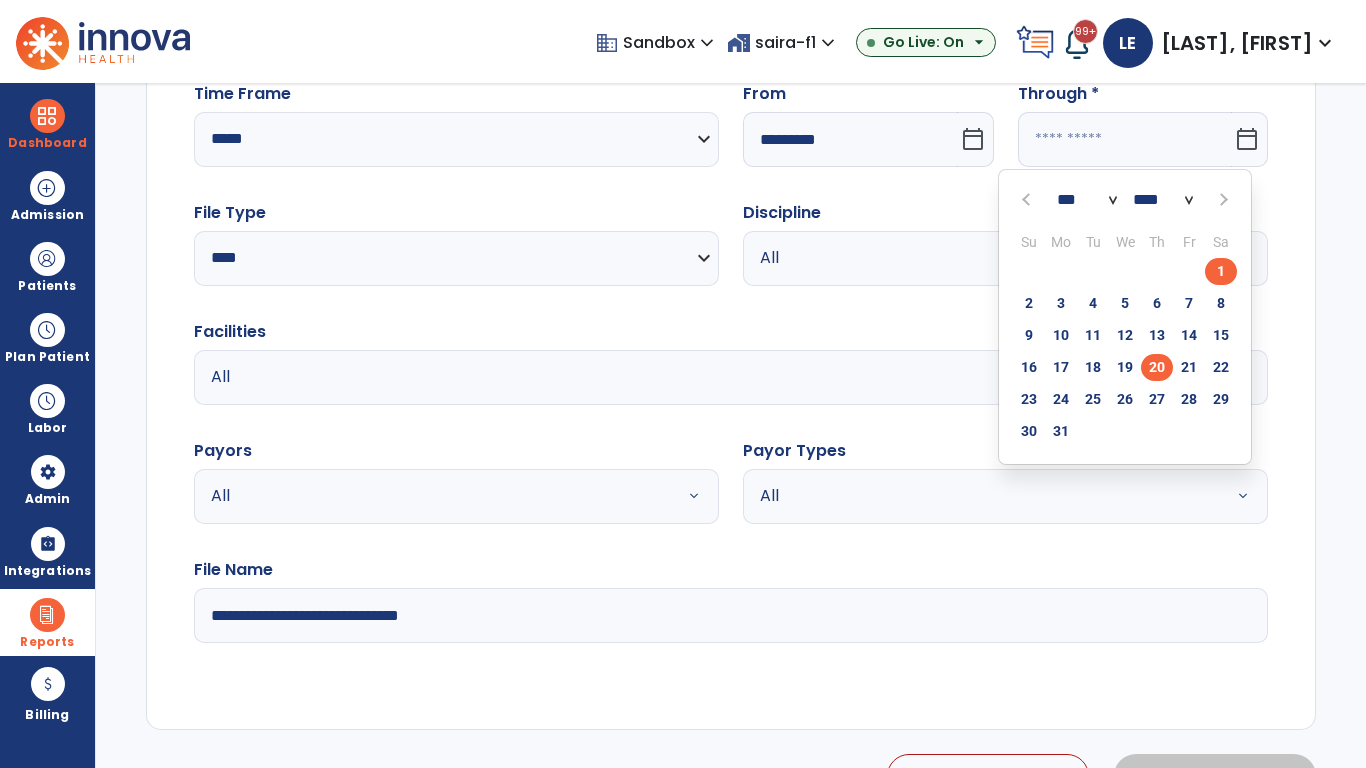 click on "20" 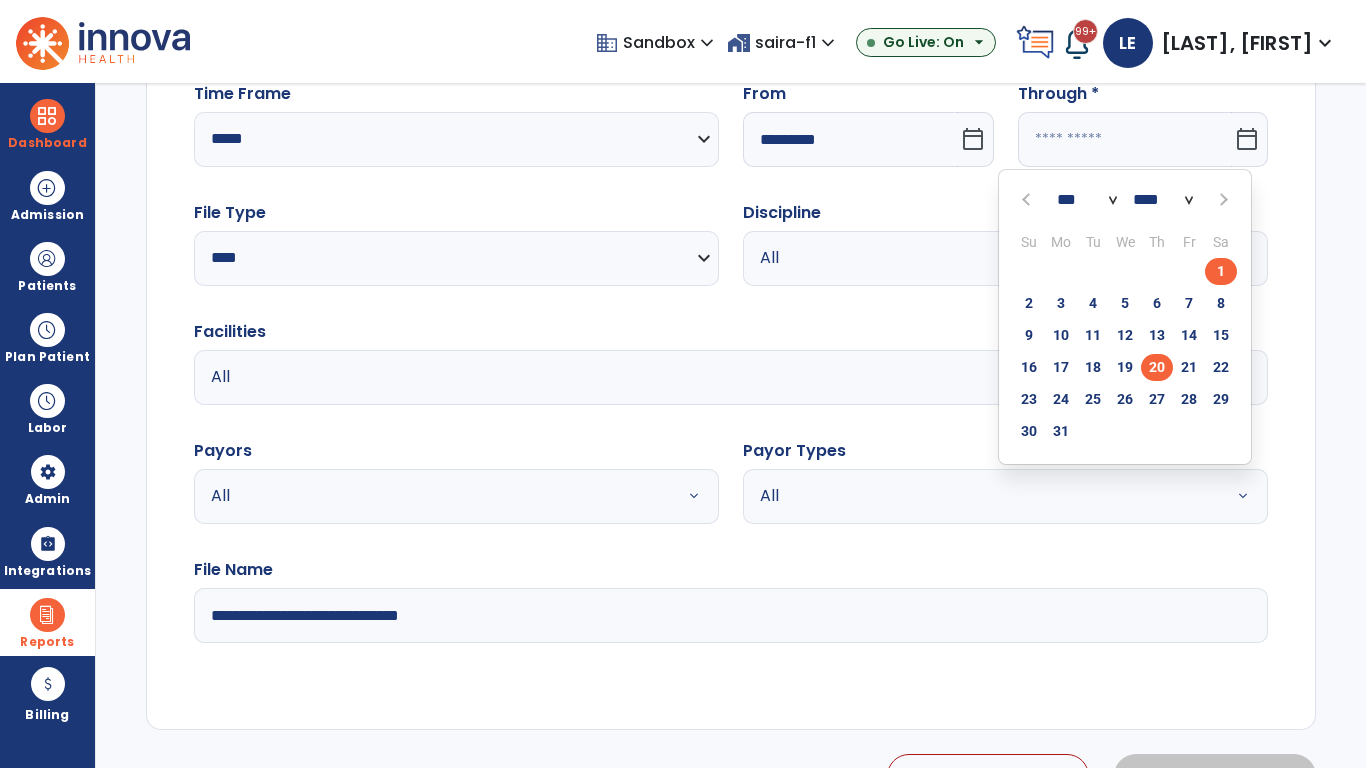 type on "**********" 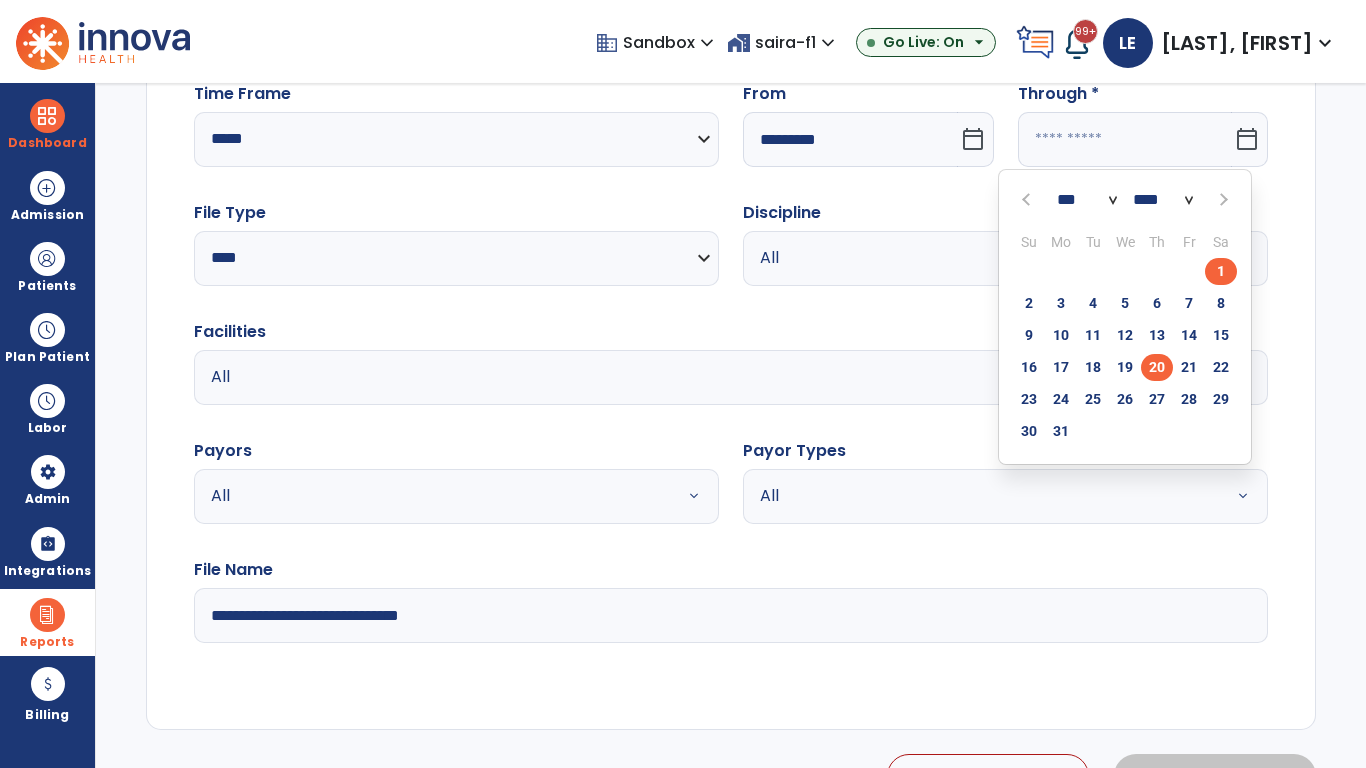 type on "*********" 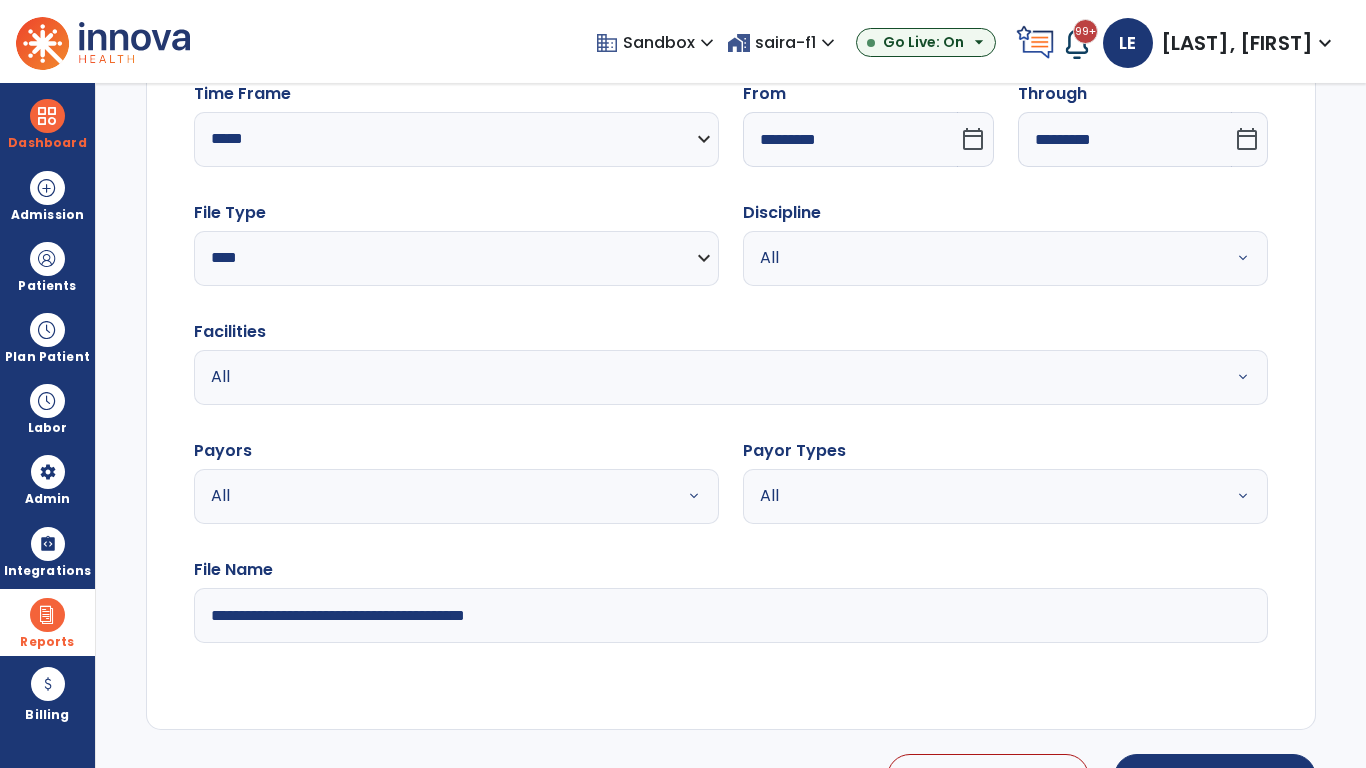 click on "All" at bounding box center [981, 258] 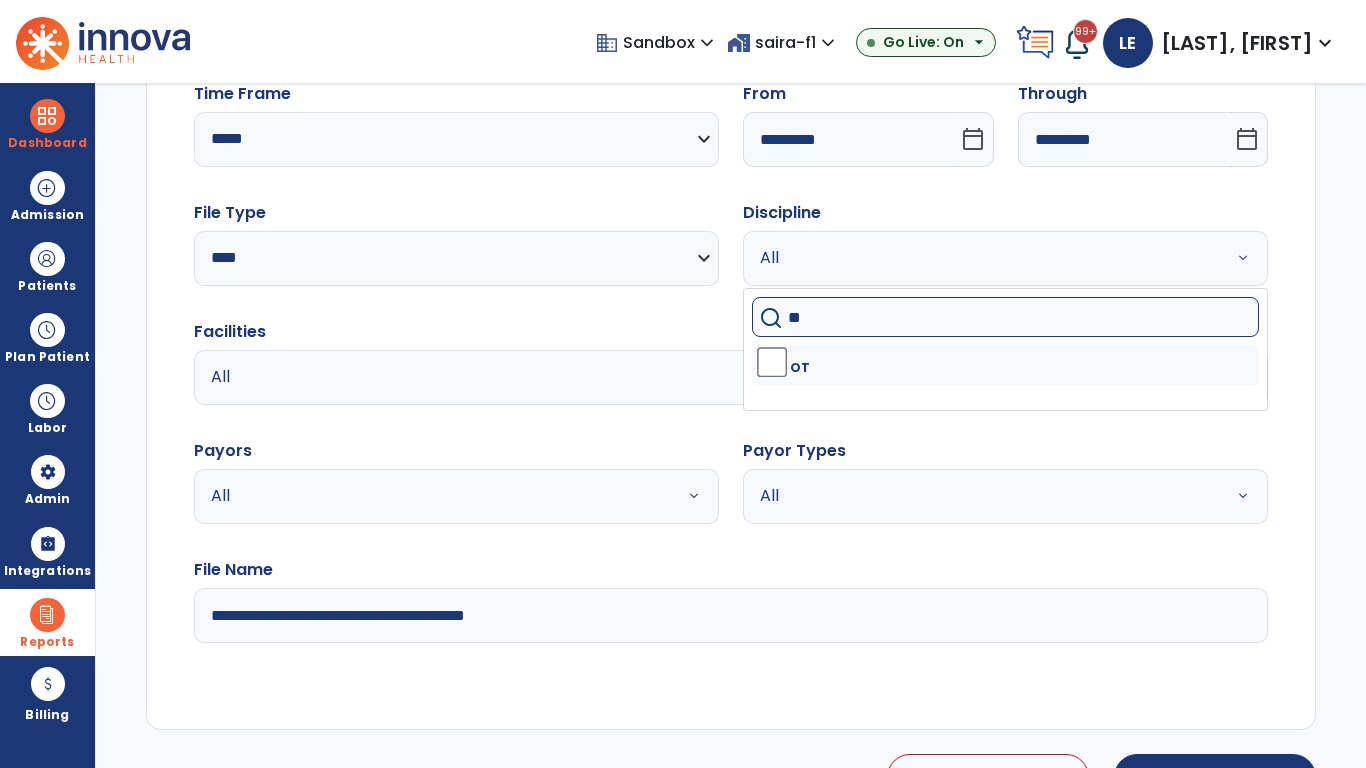 type on "**" 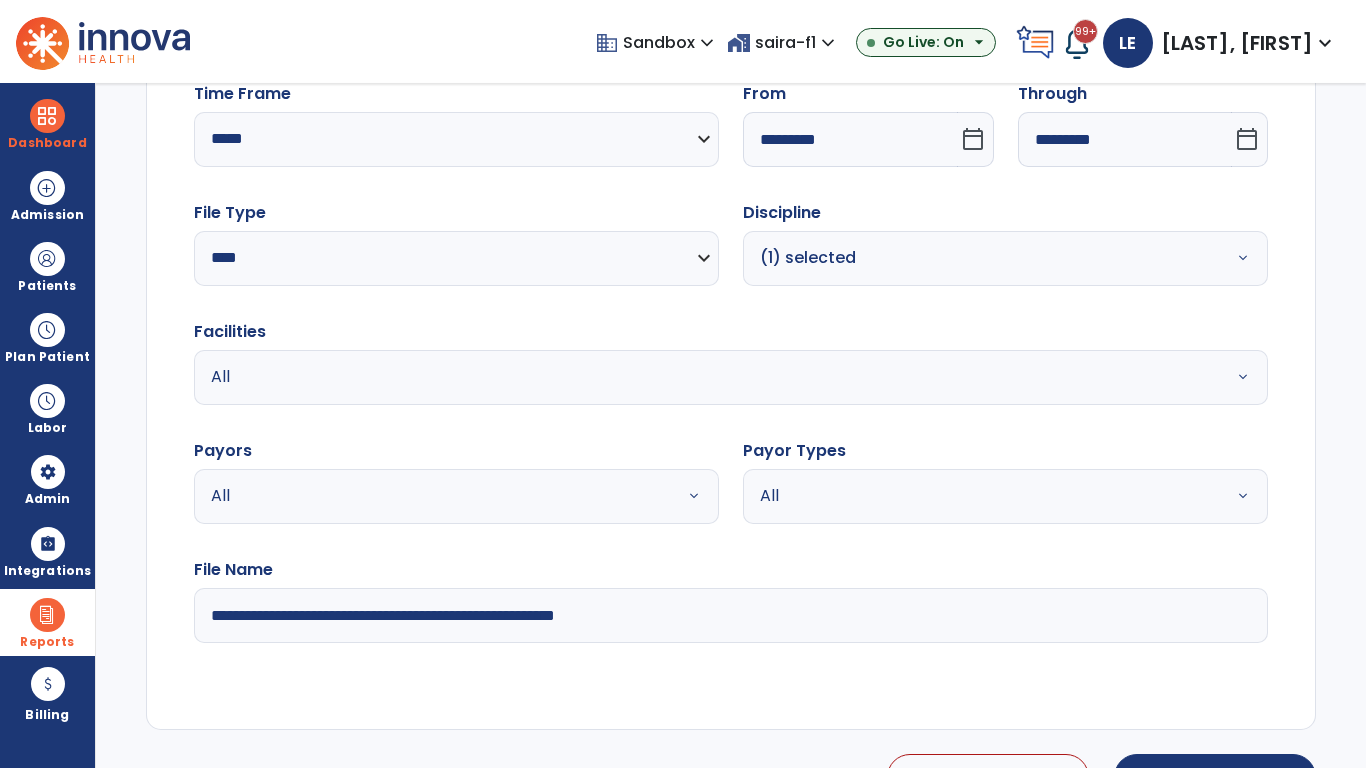 type on "**********" 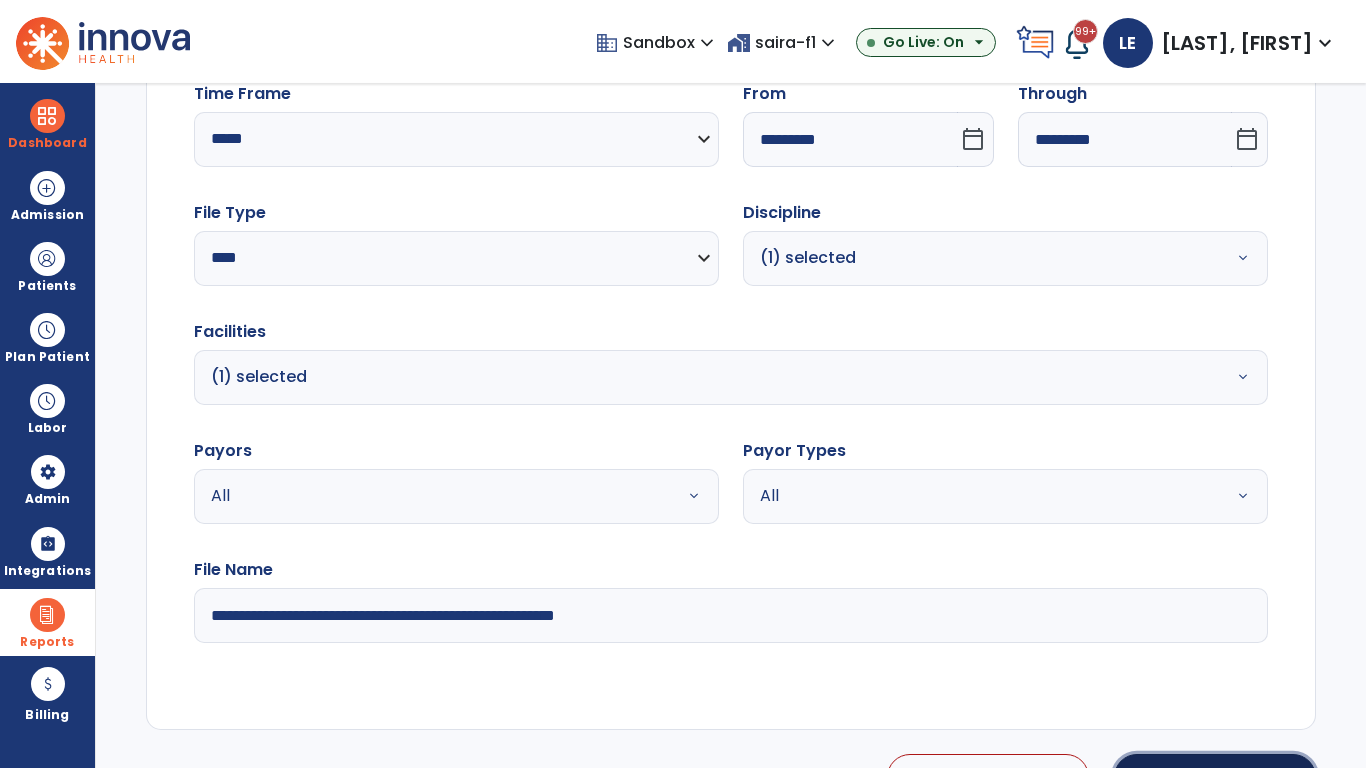 click on "Generate Report" 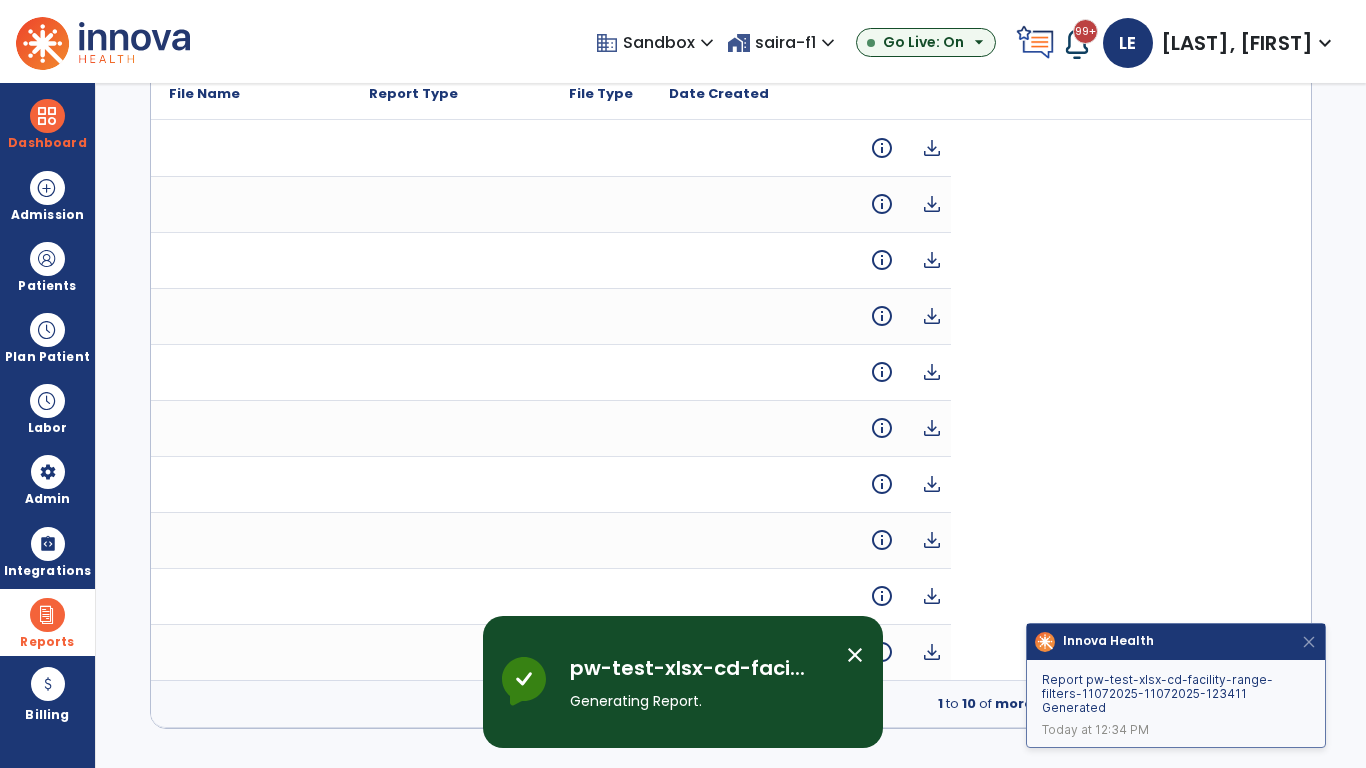 scroll, scrollTop: 0, scrollLeft: 0, axis: both 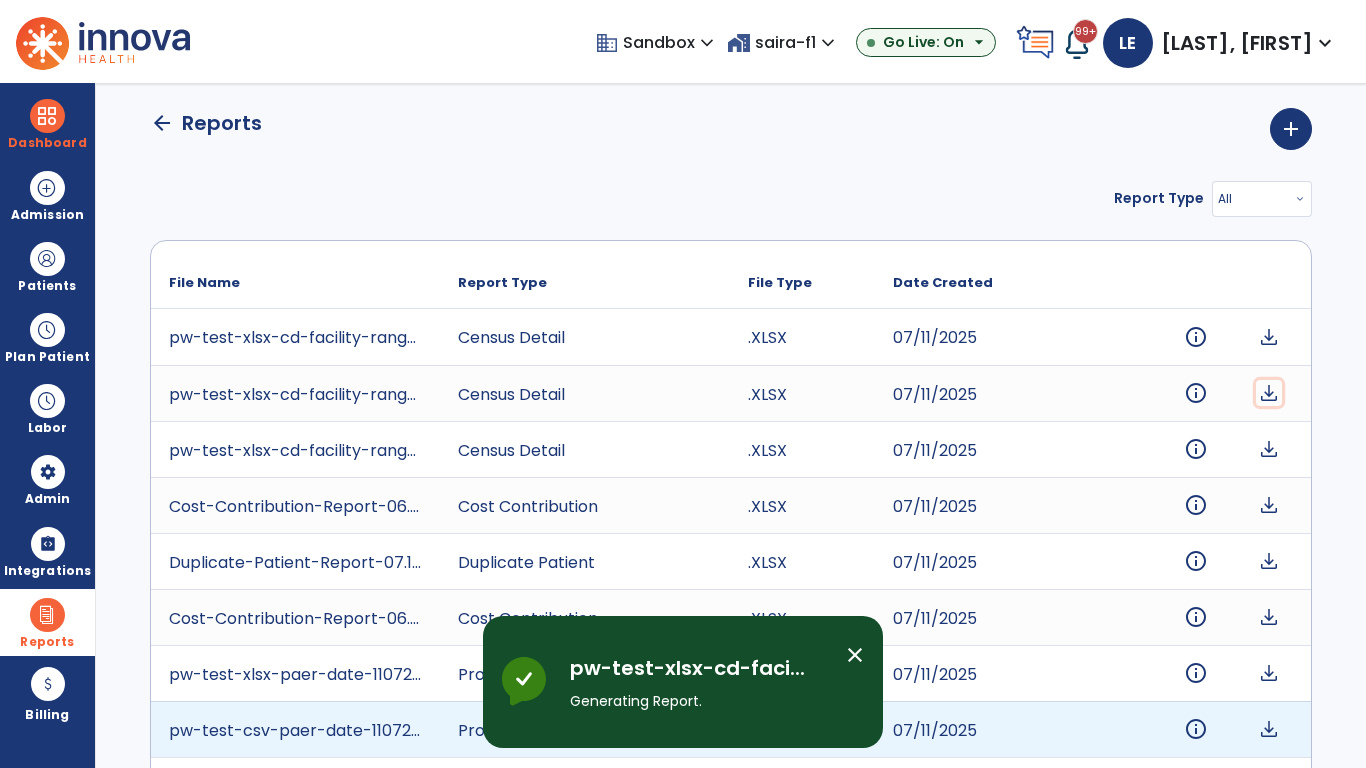 click on "download" 